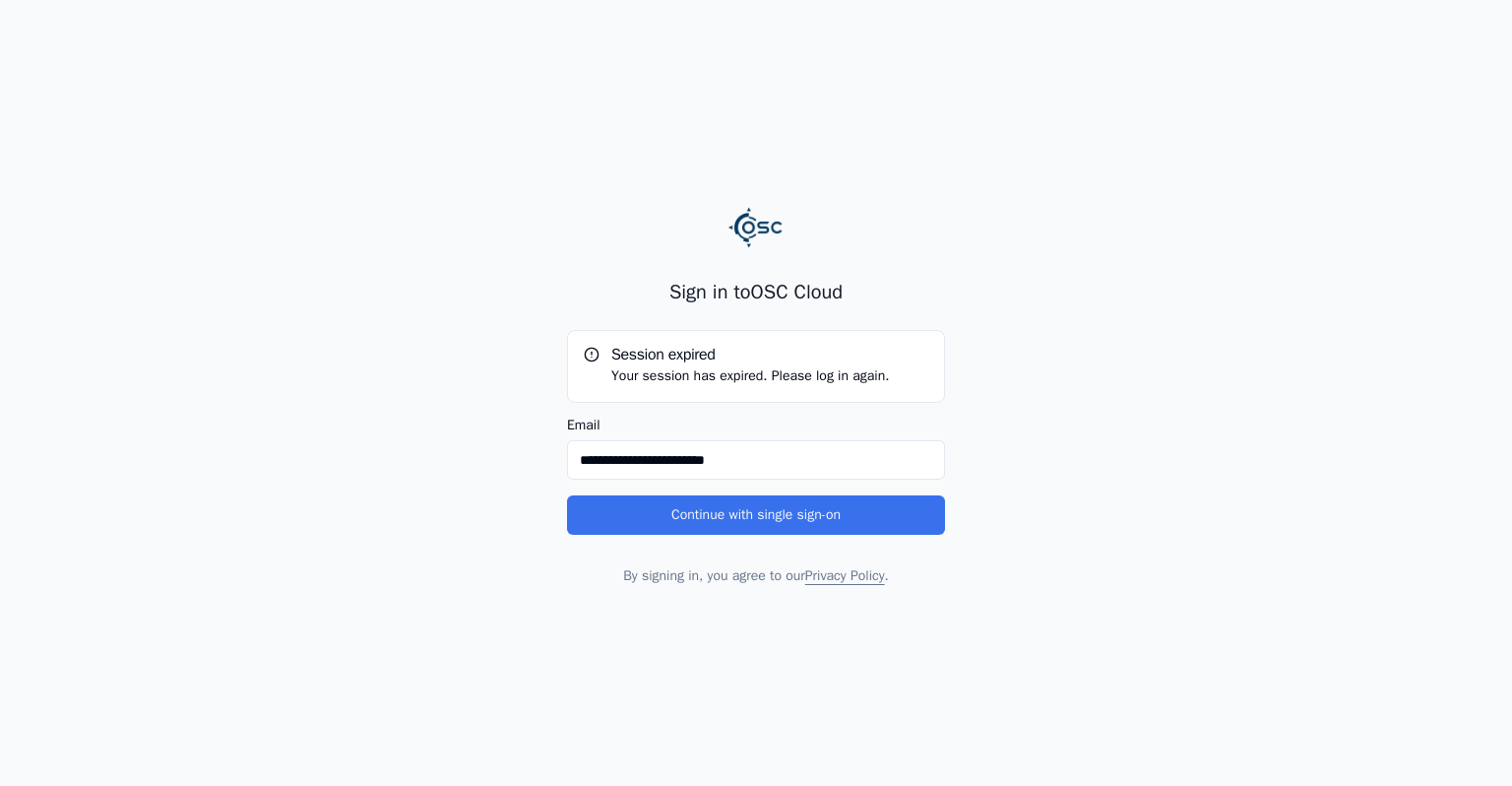 scroll, scrollTop: 0, scrollLeft: 0, axis: both 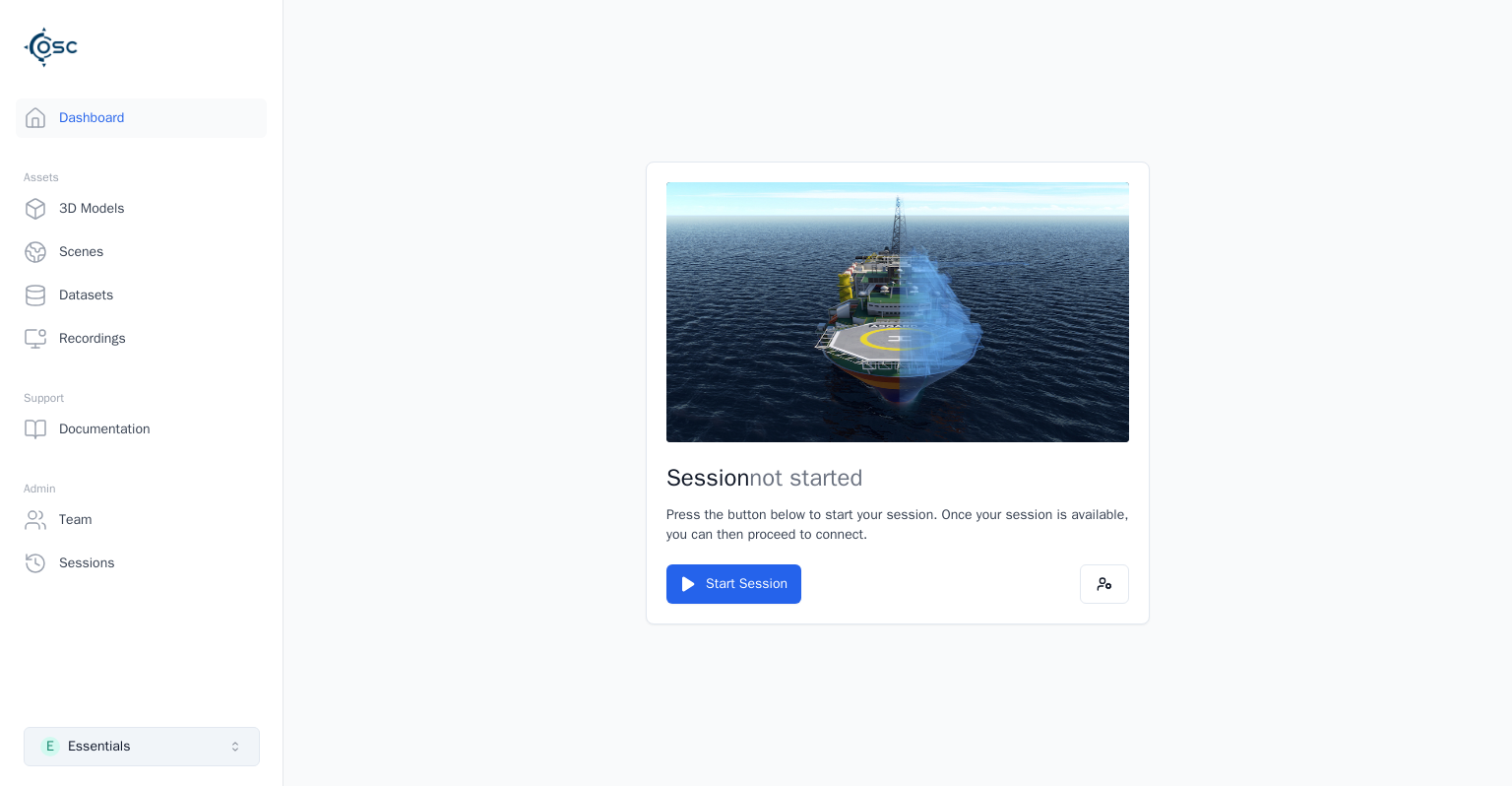 click on "E Essentials" at bounding box center (142, 747) 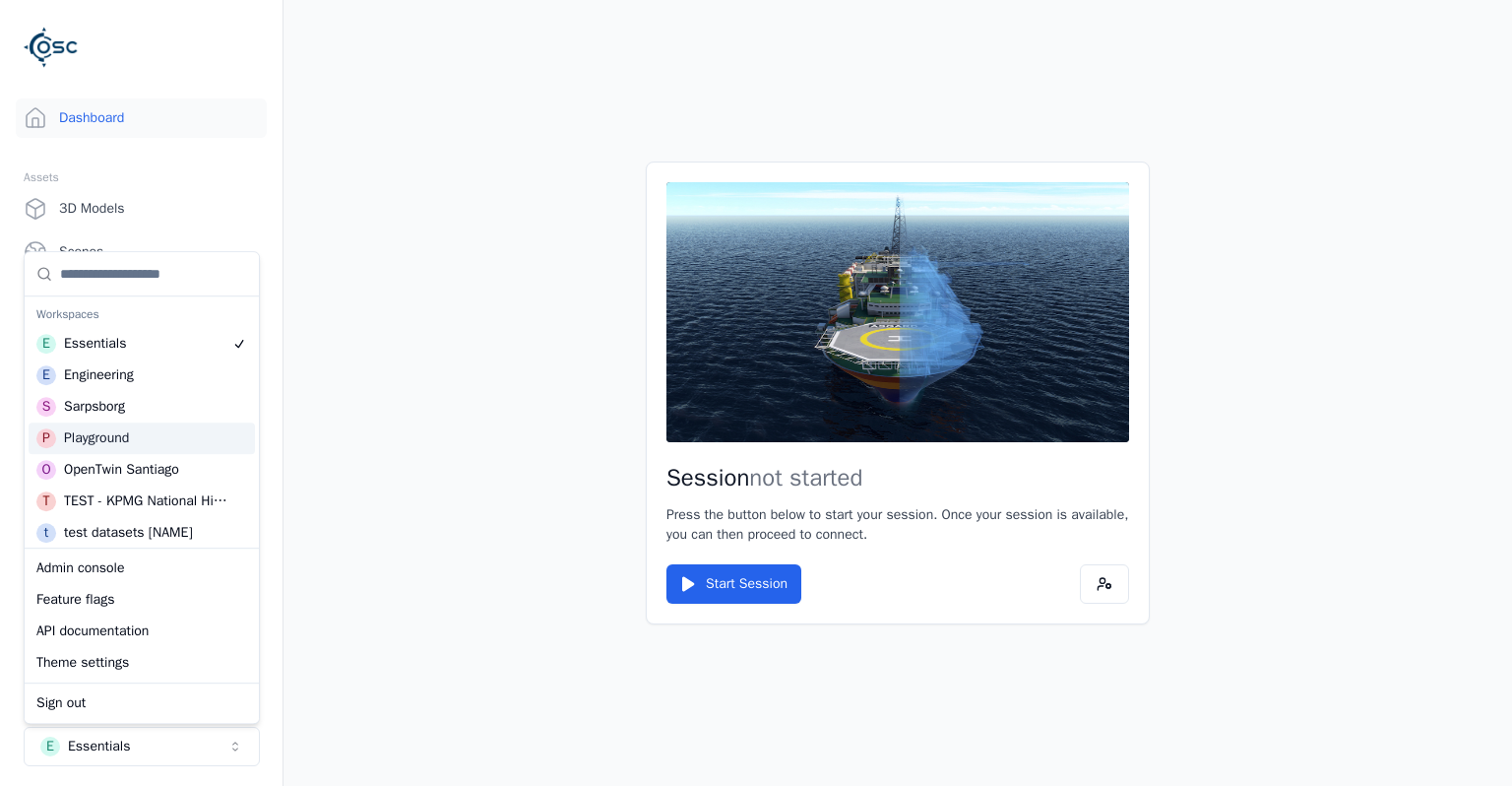 click on "P Playground" at bounding box center [142, 438] 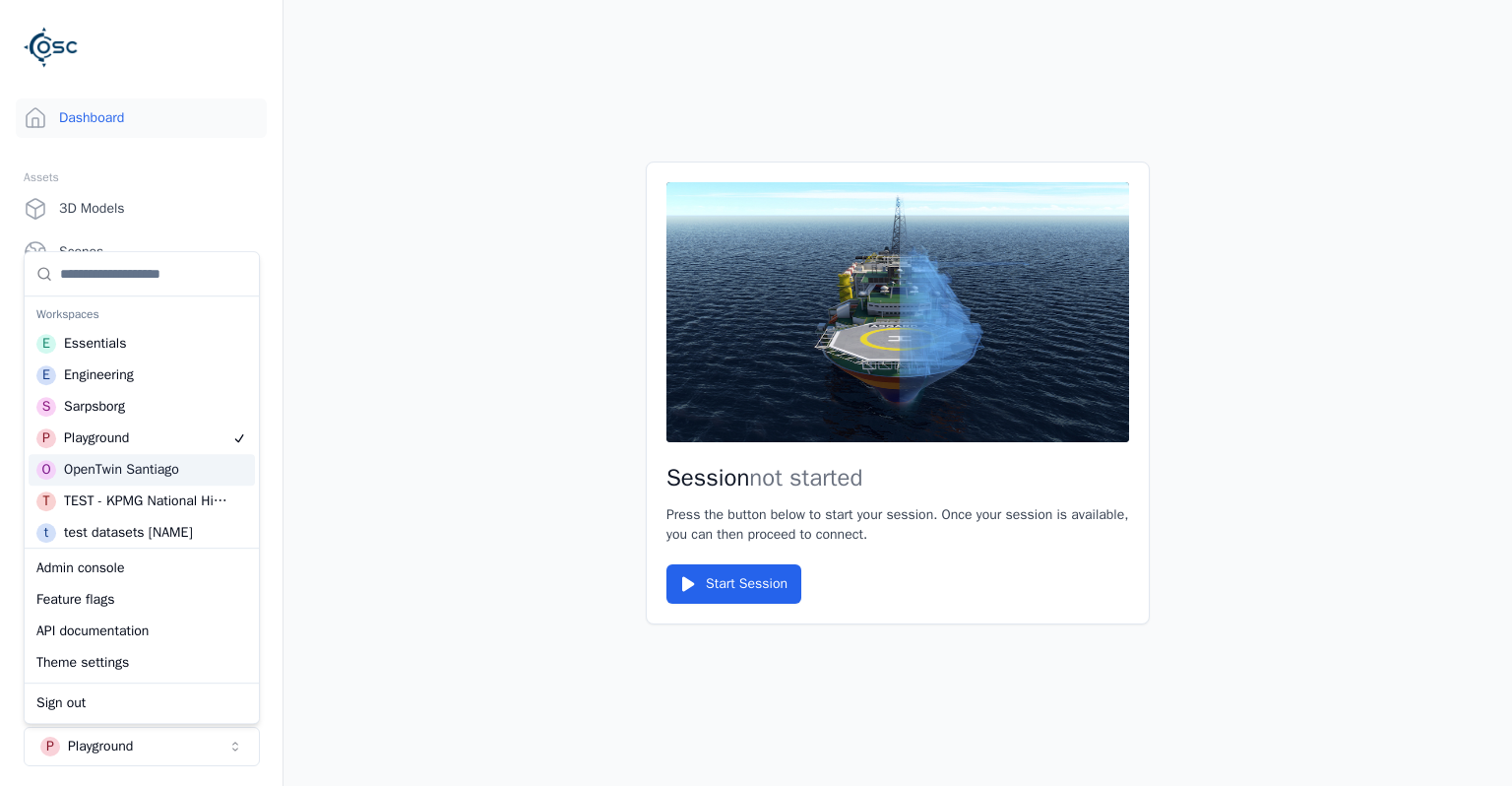 click on "Session  not started Press the button below to start your session. Once your session is available, you can then proceed to connect. Start Session" at bounding box center (898, 393) 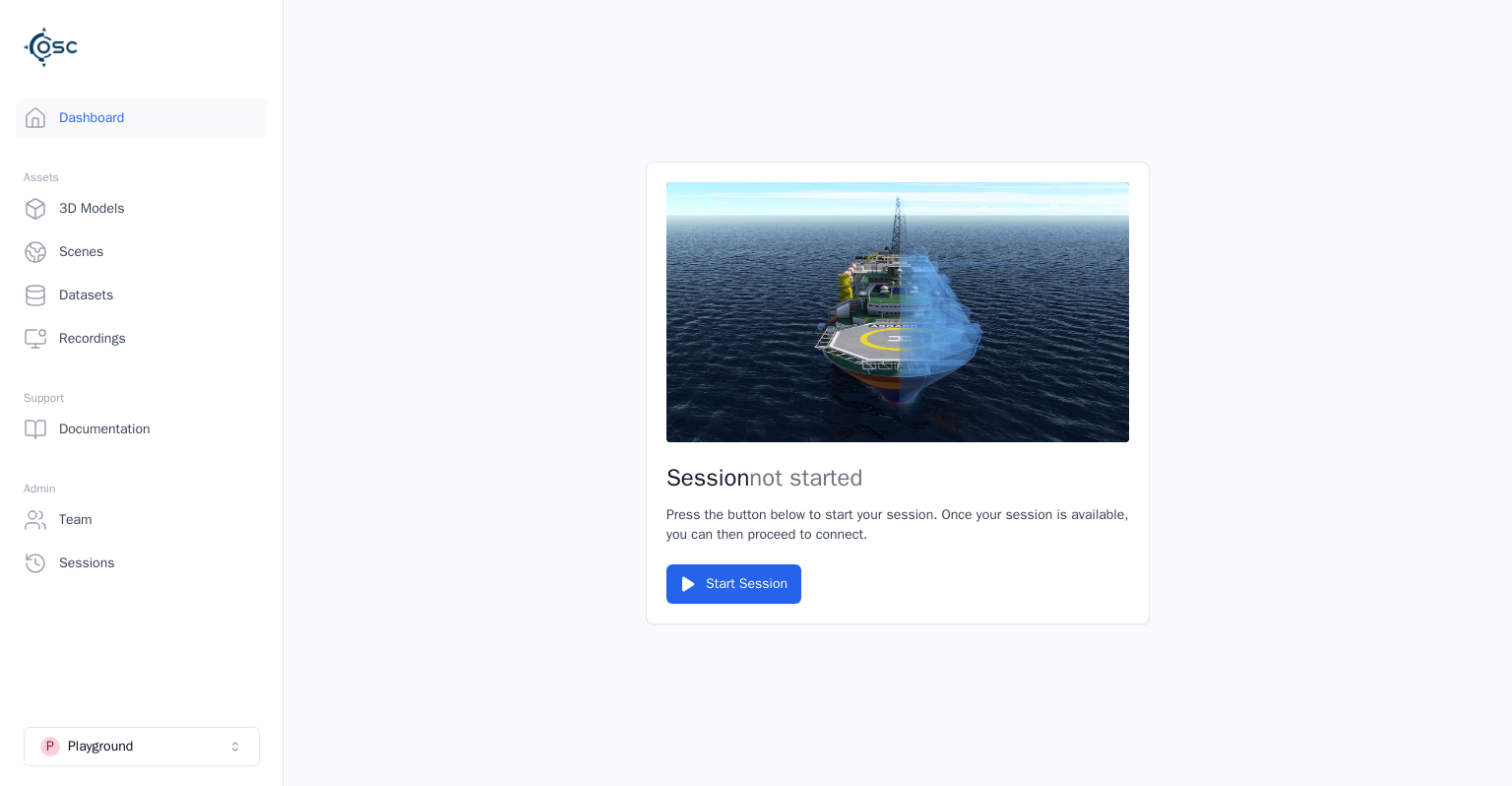 click on "P Playground" at bounding box center [141, 747] 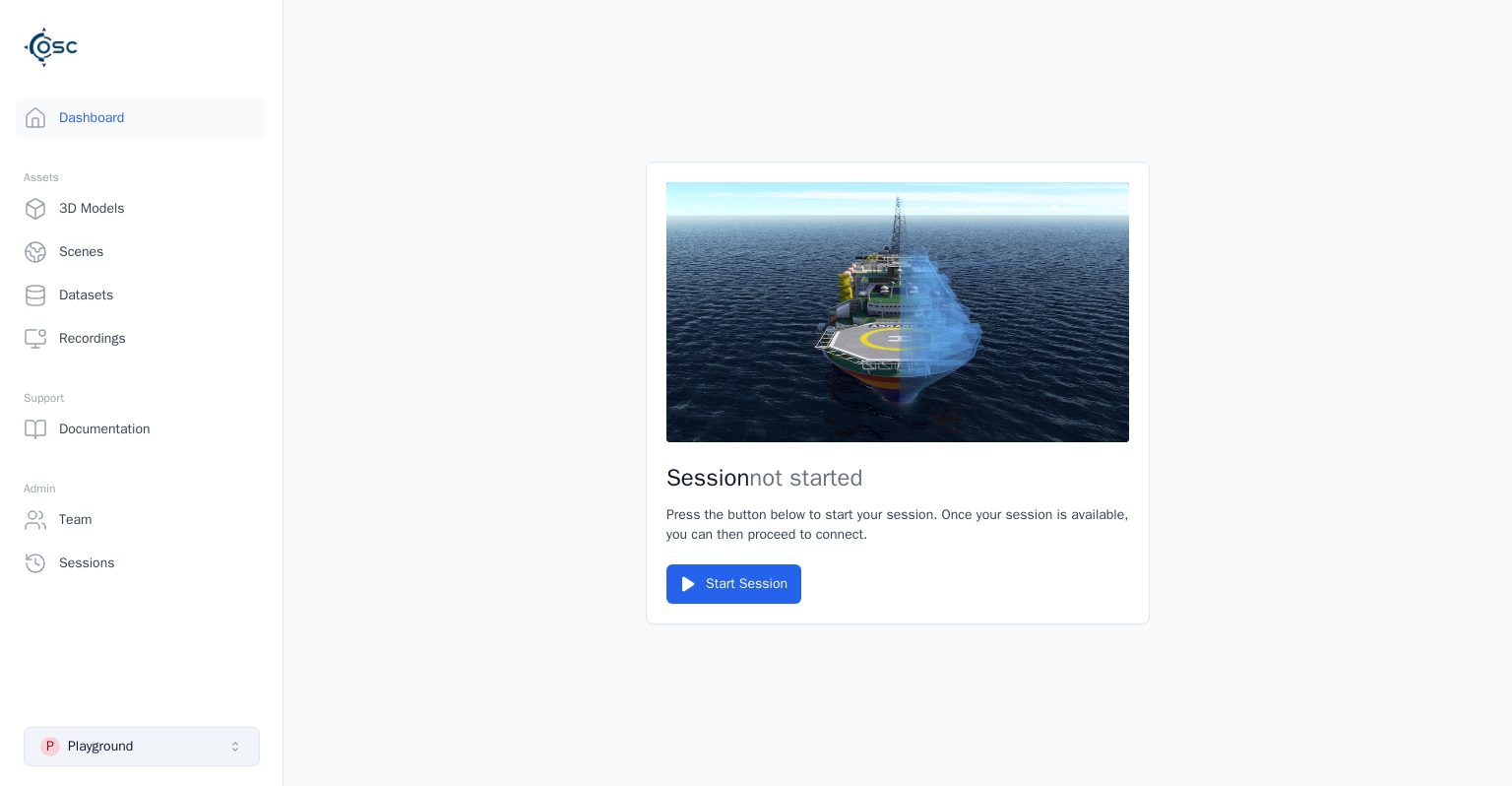 click on "P Playground" at bounding box center (142, 747) 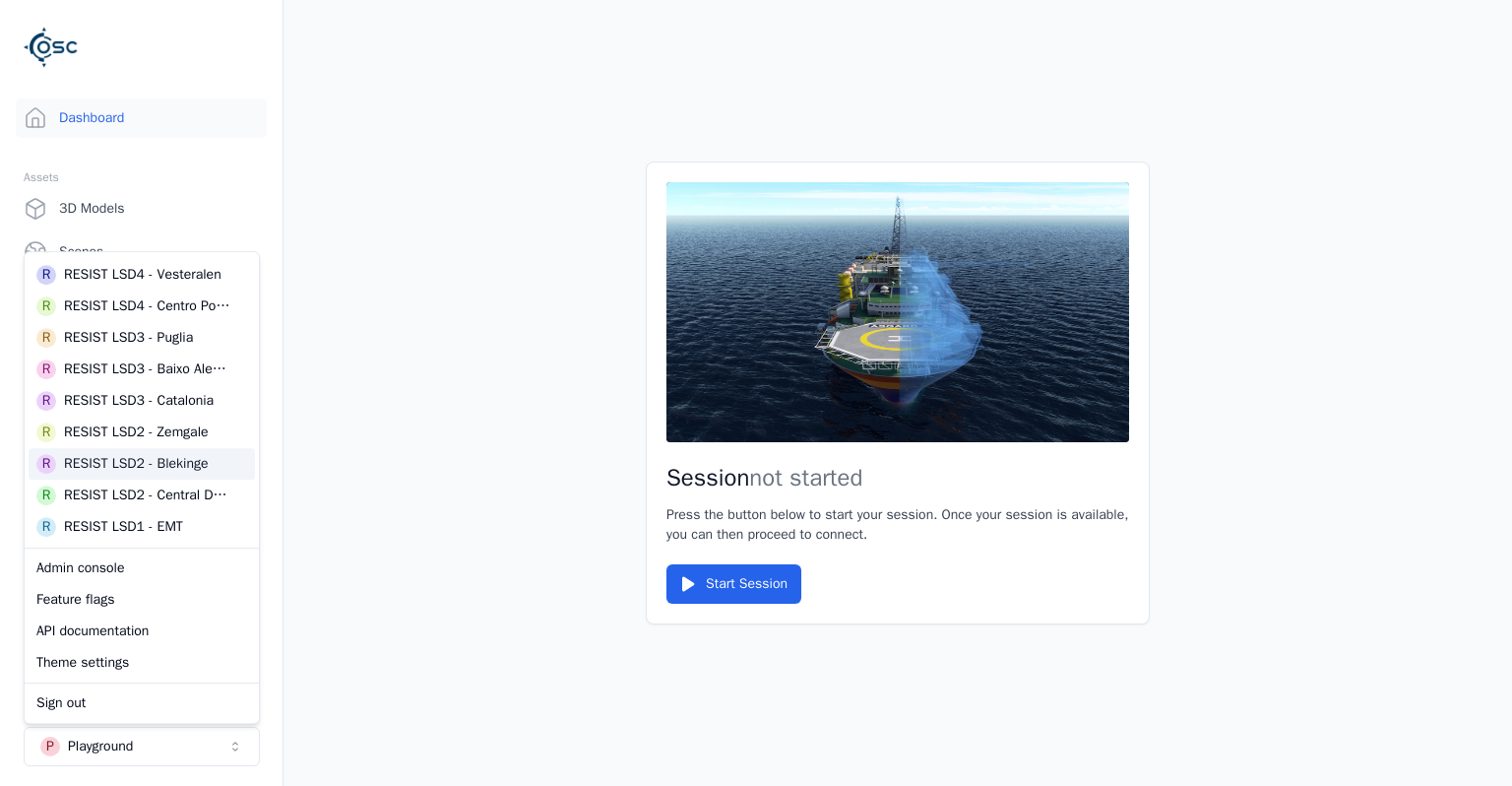 scroll, scrollTop: 638, scrollLeft: 0, axis: vertical 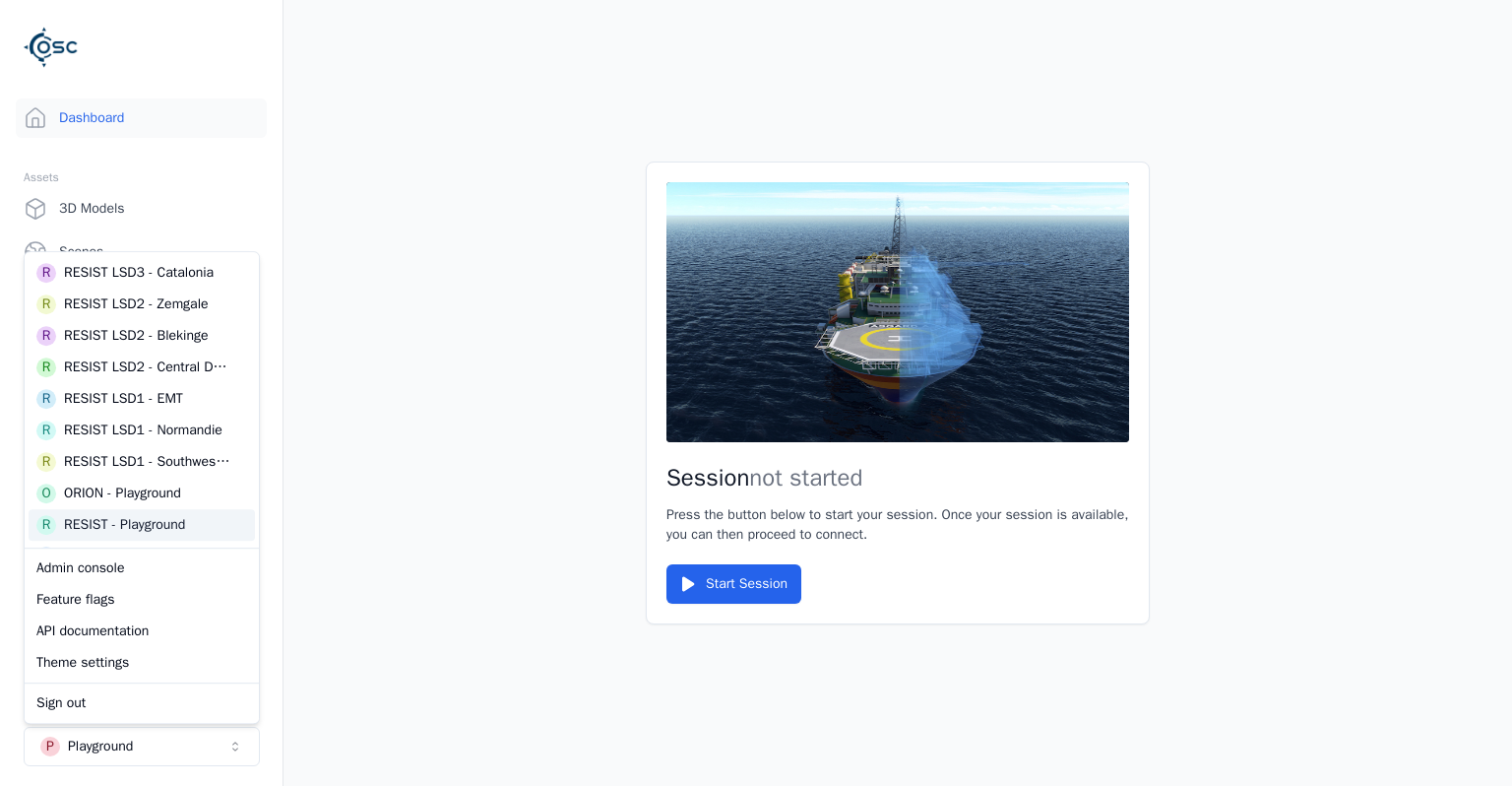 click on "RESIST - Playground" at bounding box center [124, 525] 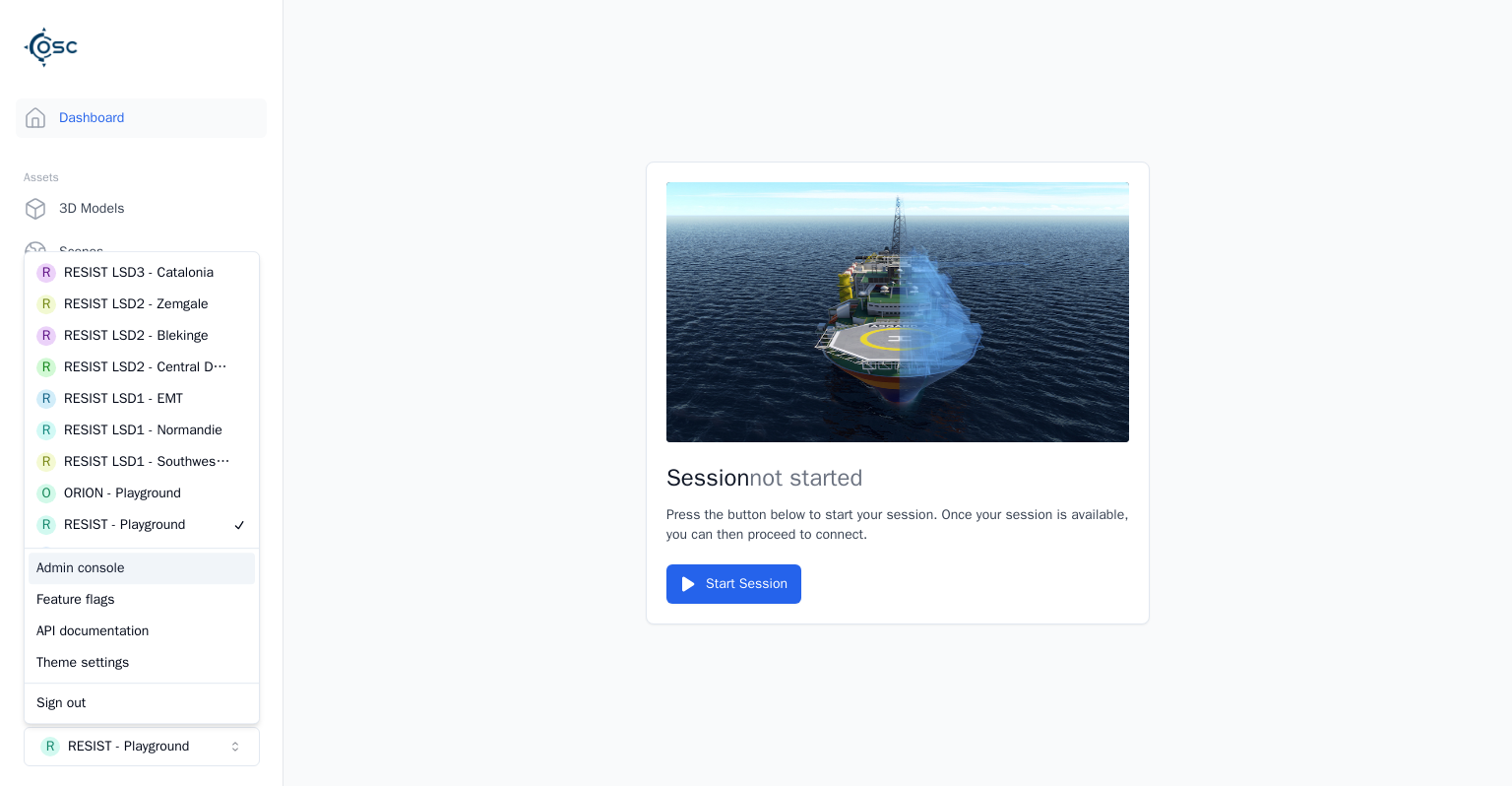 click on "Session  not started Press the button below to start your session. Once your session is available, you can then proceed to connect. Start Session" at bounding box center (898, 393) 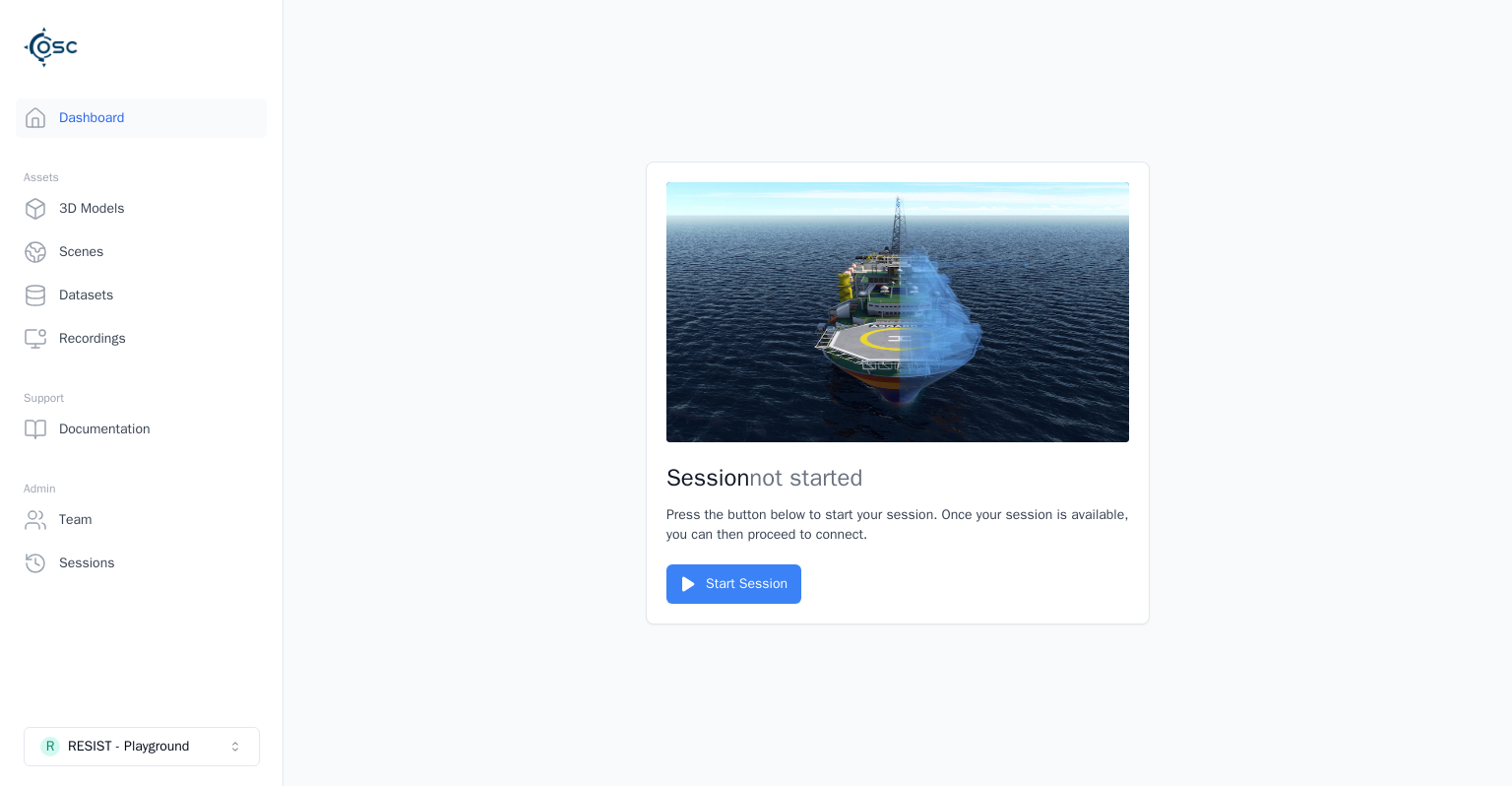 click on "Start Session" at bounding box center (733, 584) 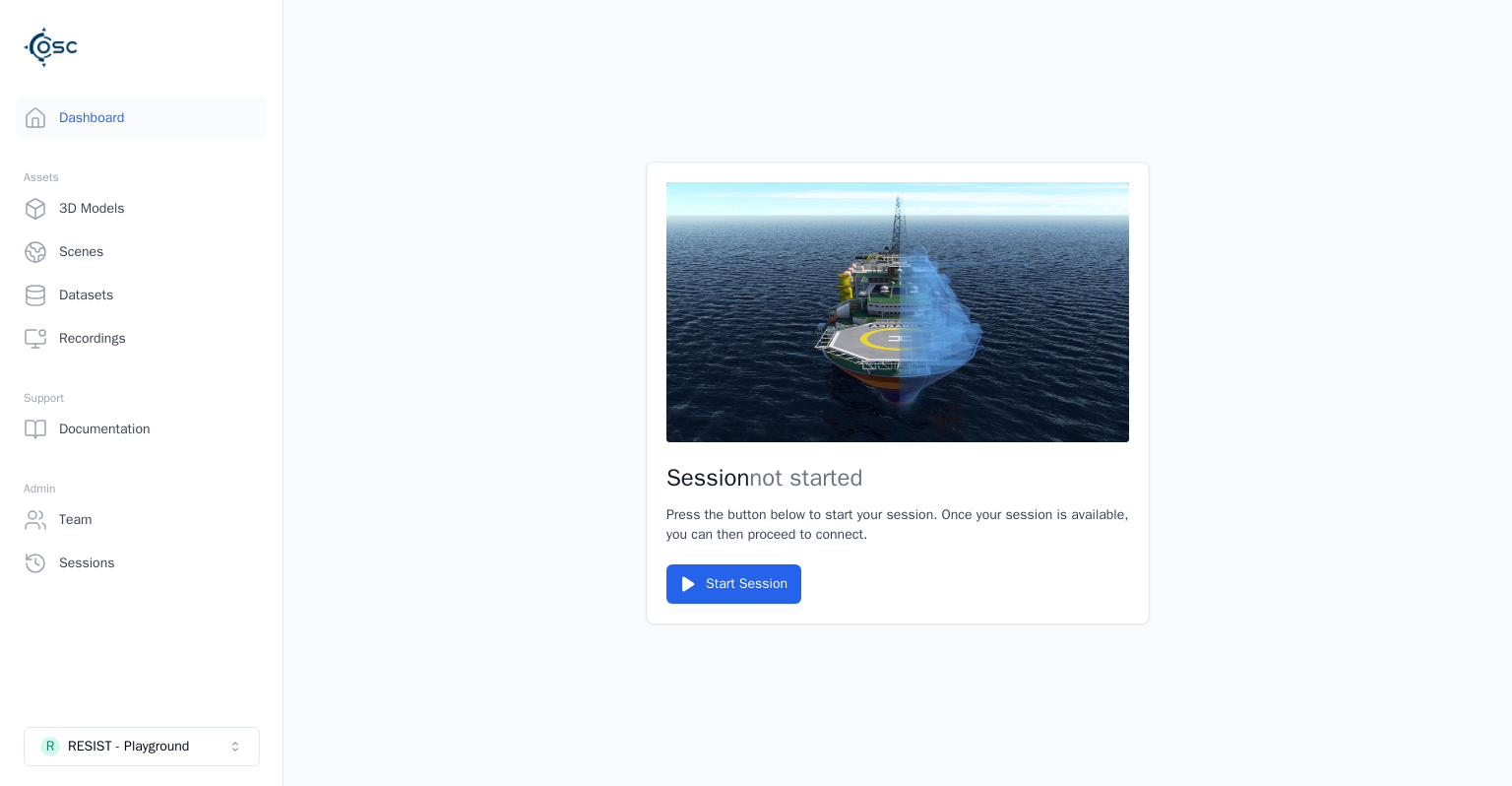 click on "Start Session" at bounding box center (733, 584) 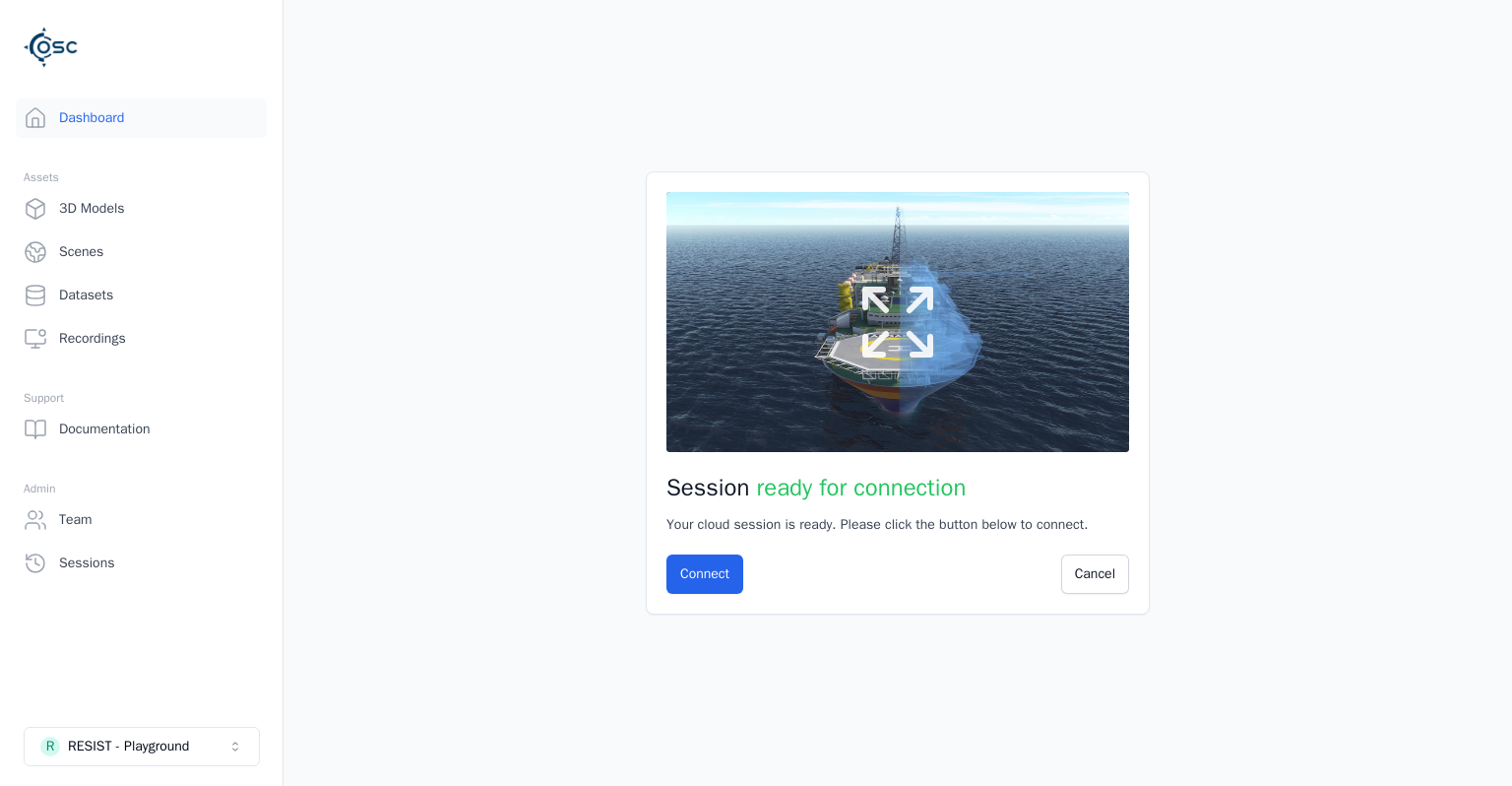 click at bounding box center (898, 322) 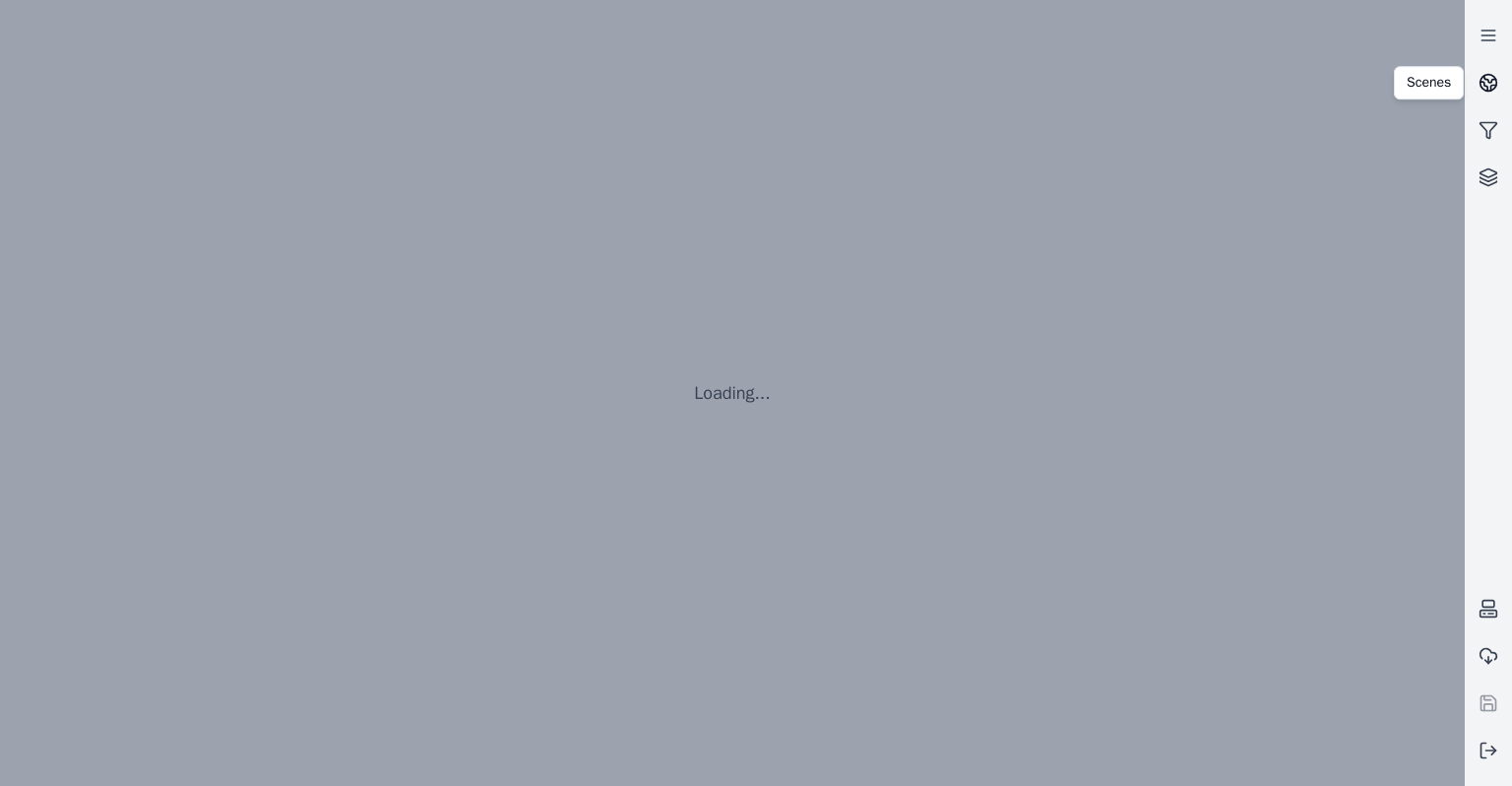 click 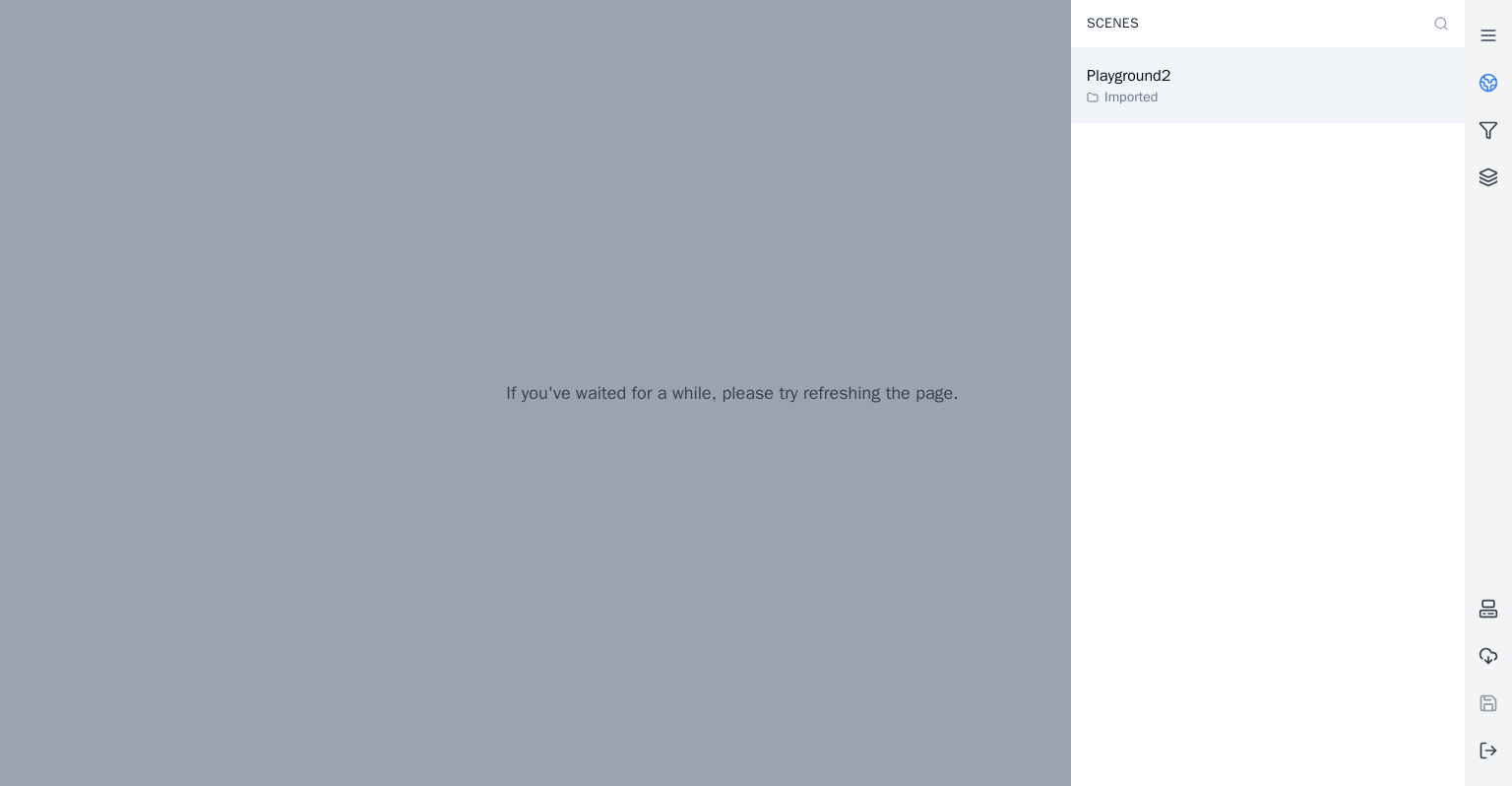 click on "Playground2 Imported" at bounding box center [1268, 86] 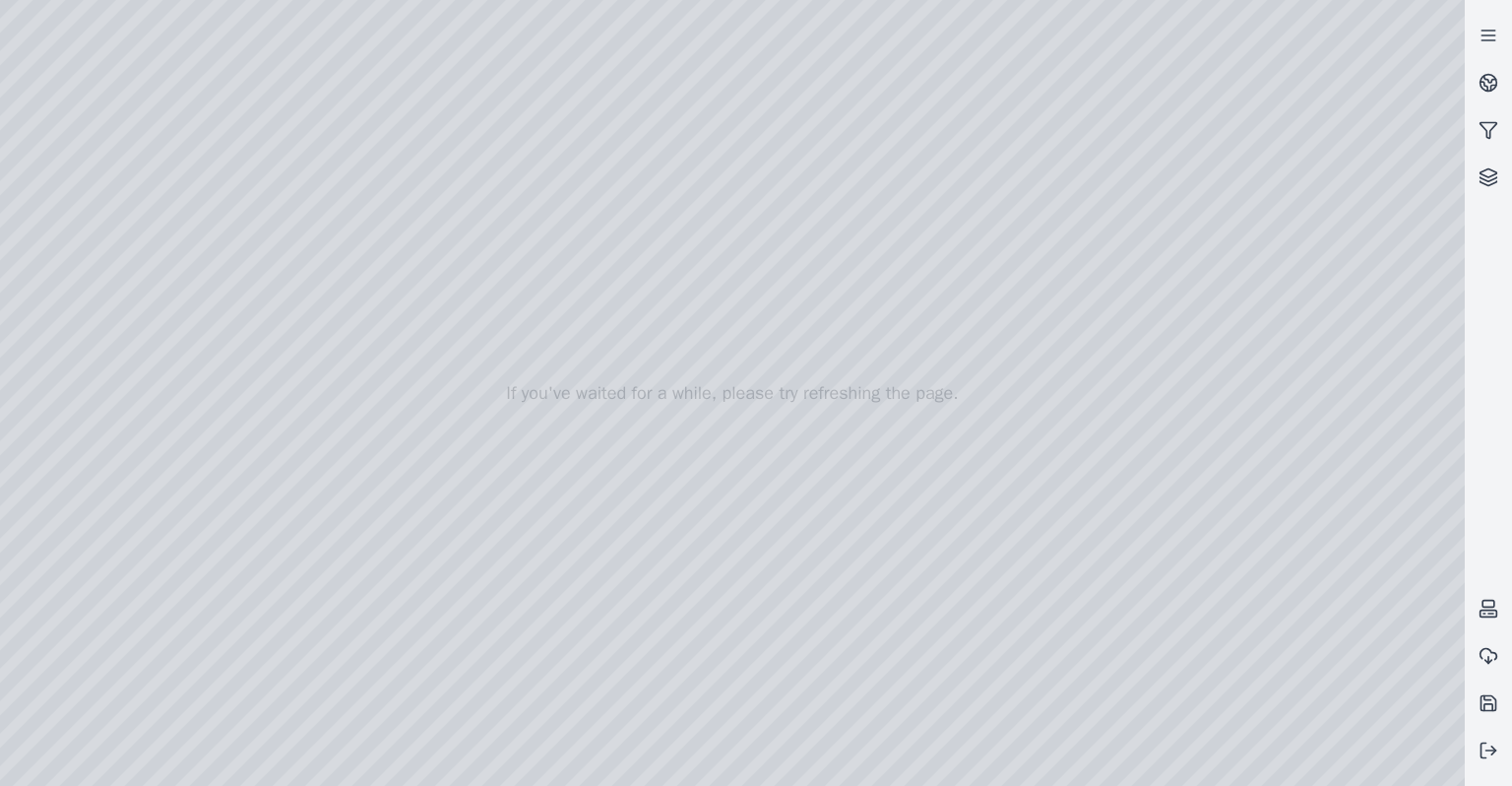 drag, startPoint x: 1230, startPoint y: 235, endPoint x: 1136, endPoint y: 328, distance: 132.23086 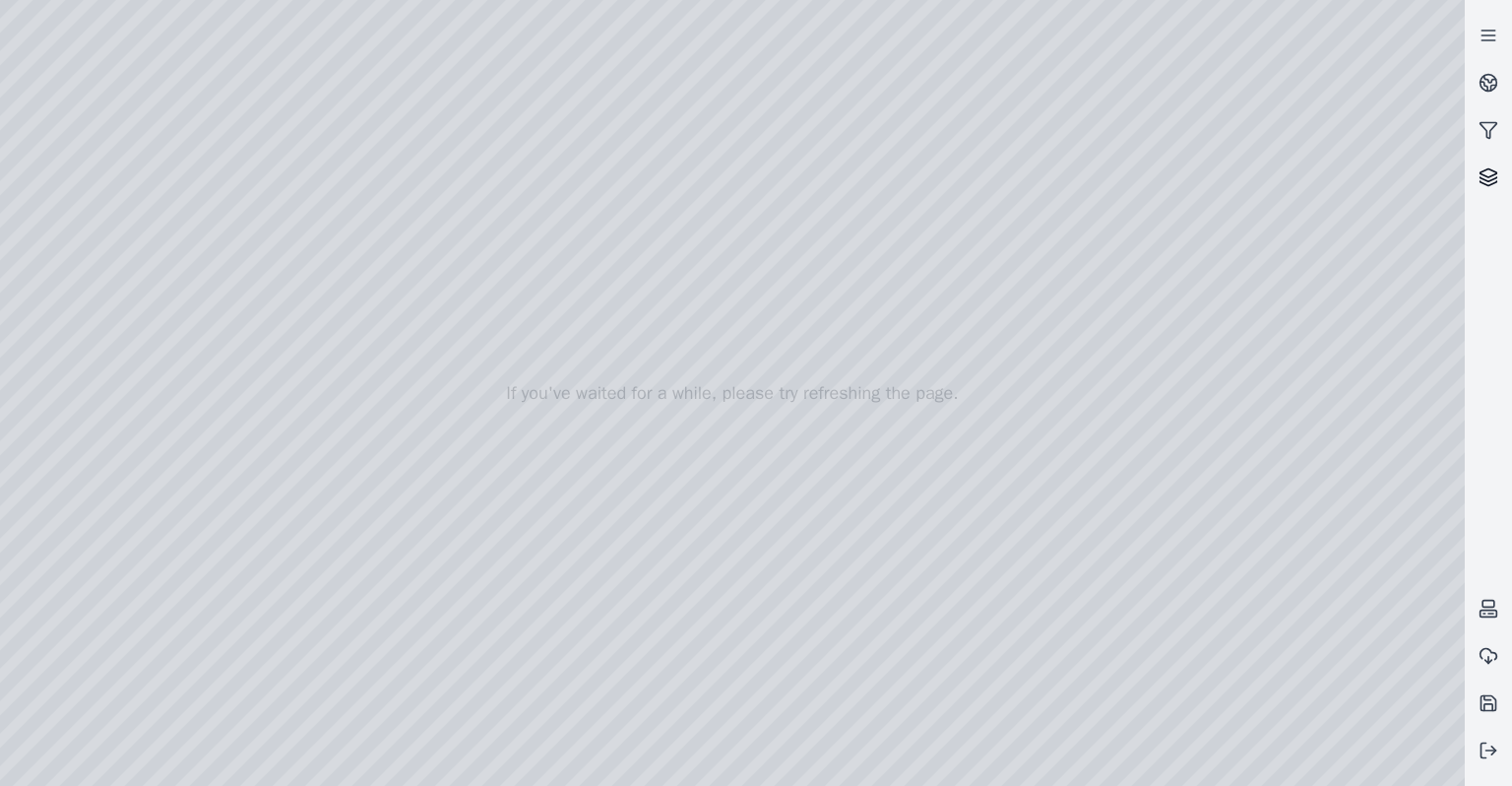 click 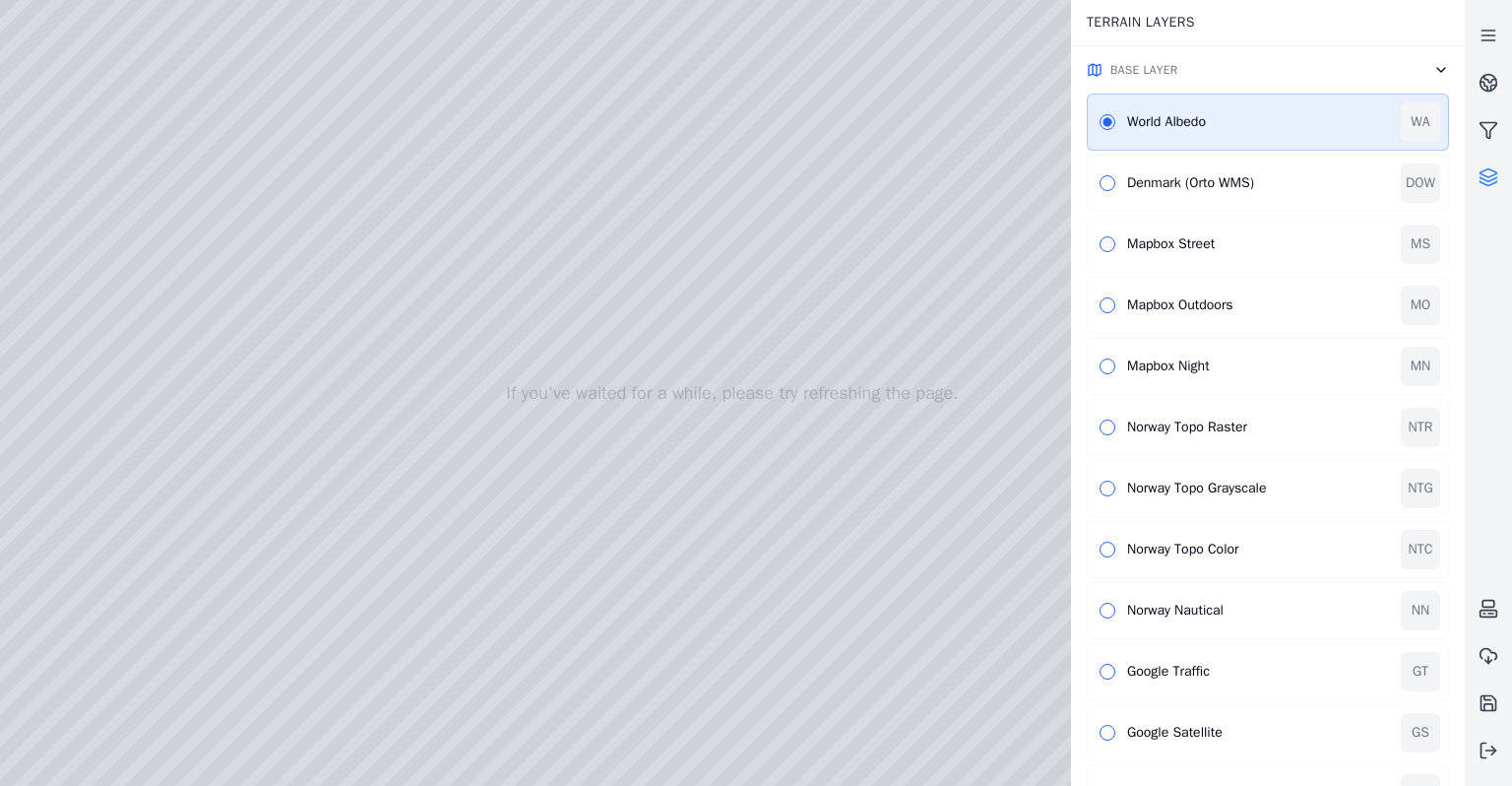 click 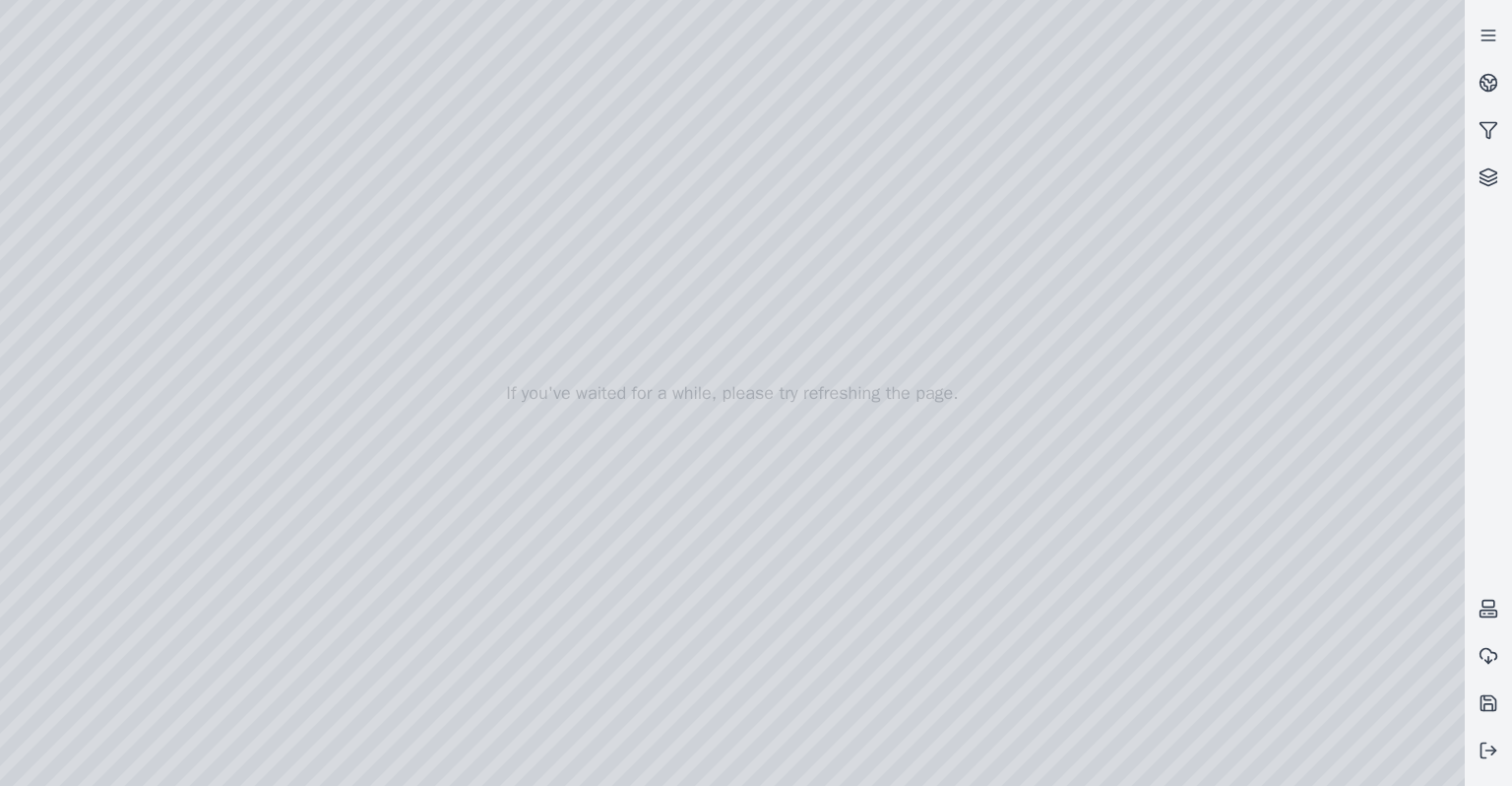 drag, startPoint x: 1061, startPoint y: 443, endPoint x: 988, endPoint y: 11, distance: 438.1244 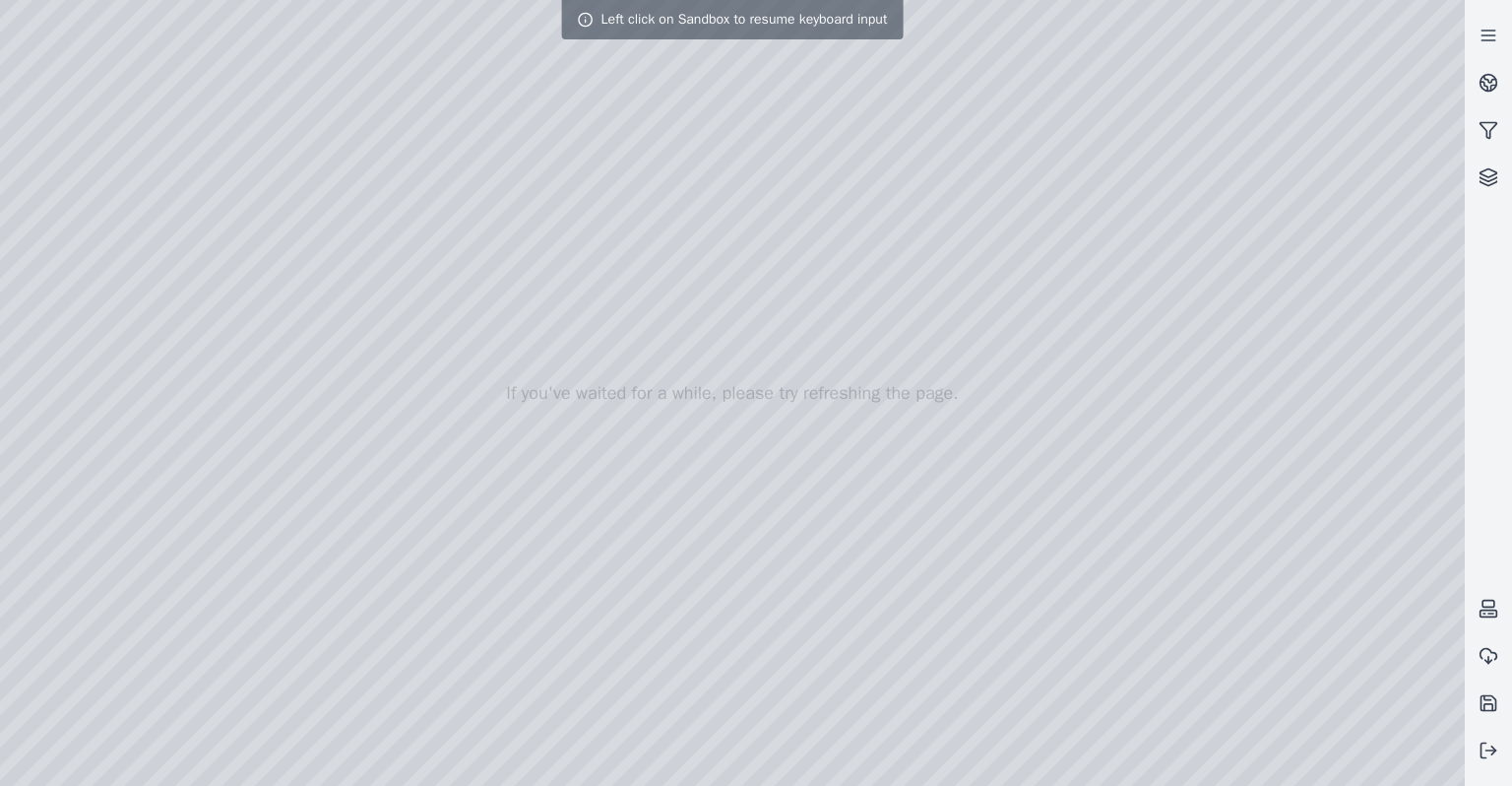 drag, startPoint x: 881, startPoint y: 325, endPoint x: 821, endPoint y: 630, distance: 310.8456 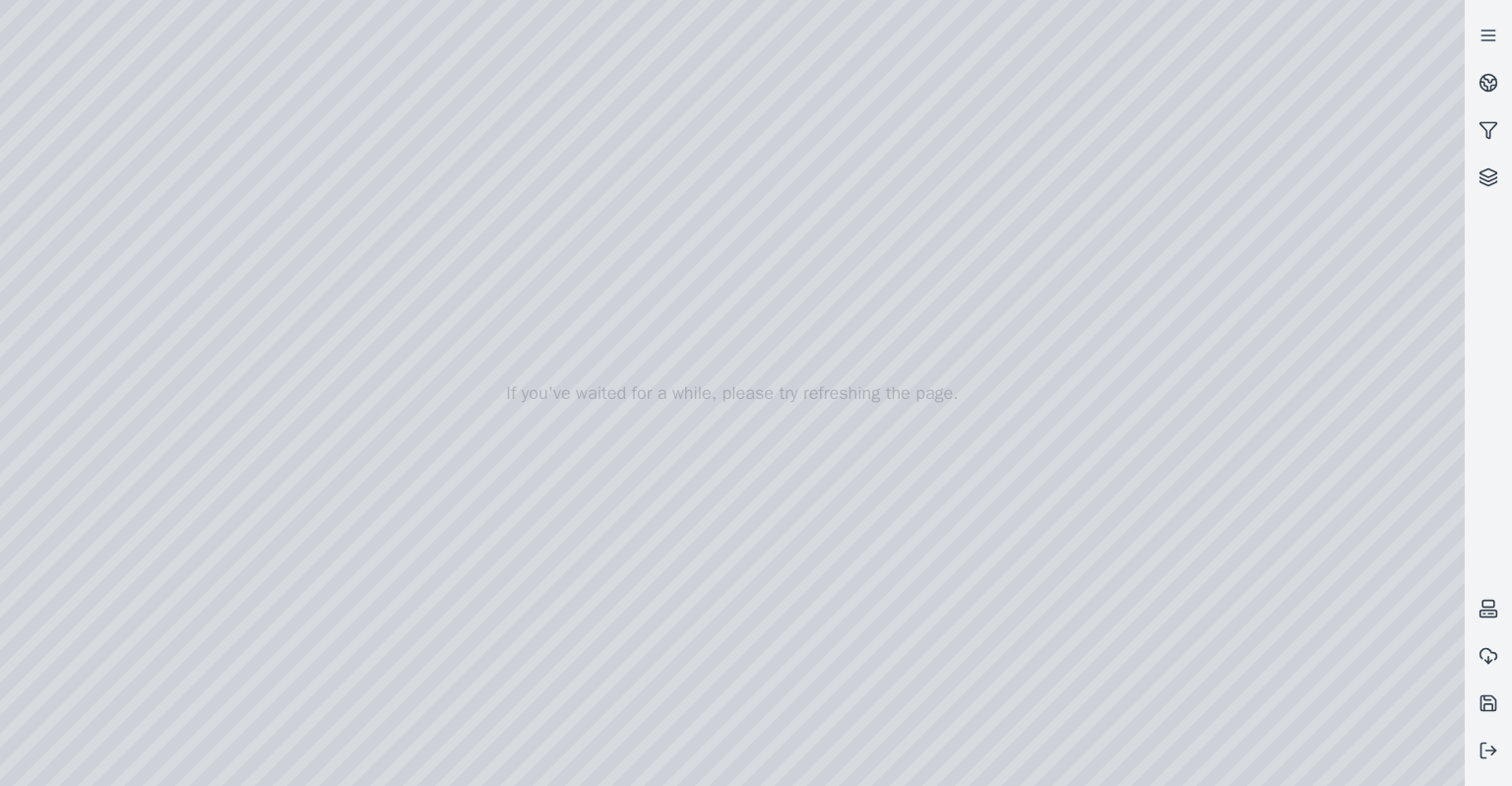 drag, startPoint x: 767, startPoint y: 545, endPoint x: 793, endPoint y: 363, distance: 183.84776 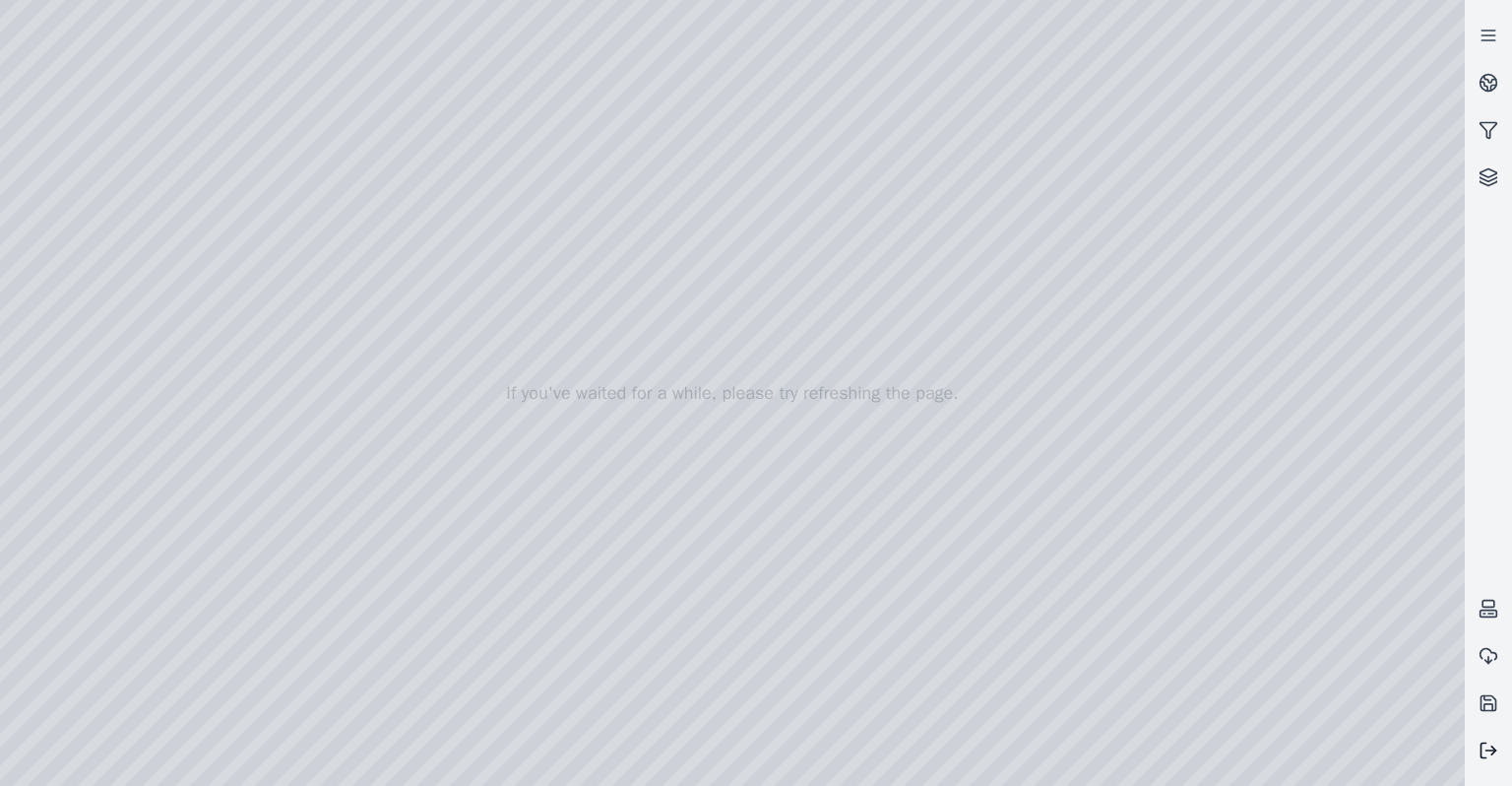 click at bounding box center (1488, 751) 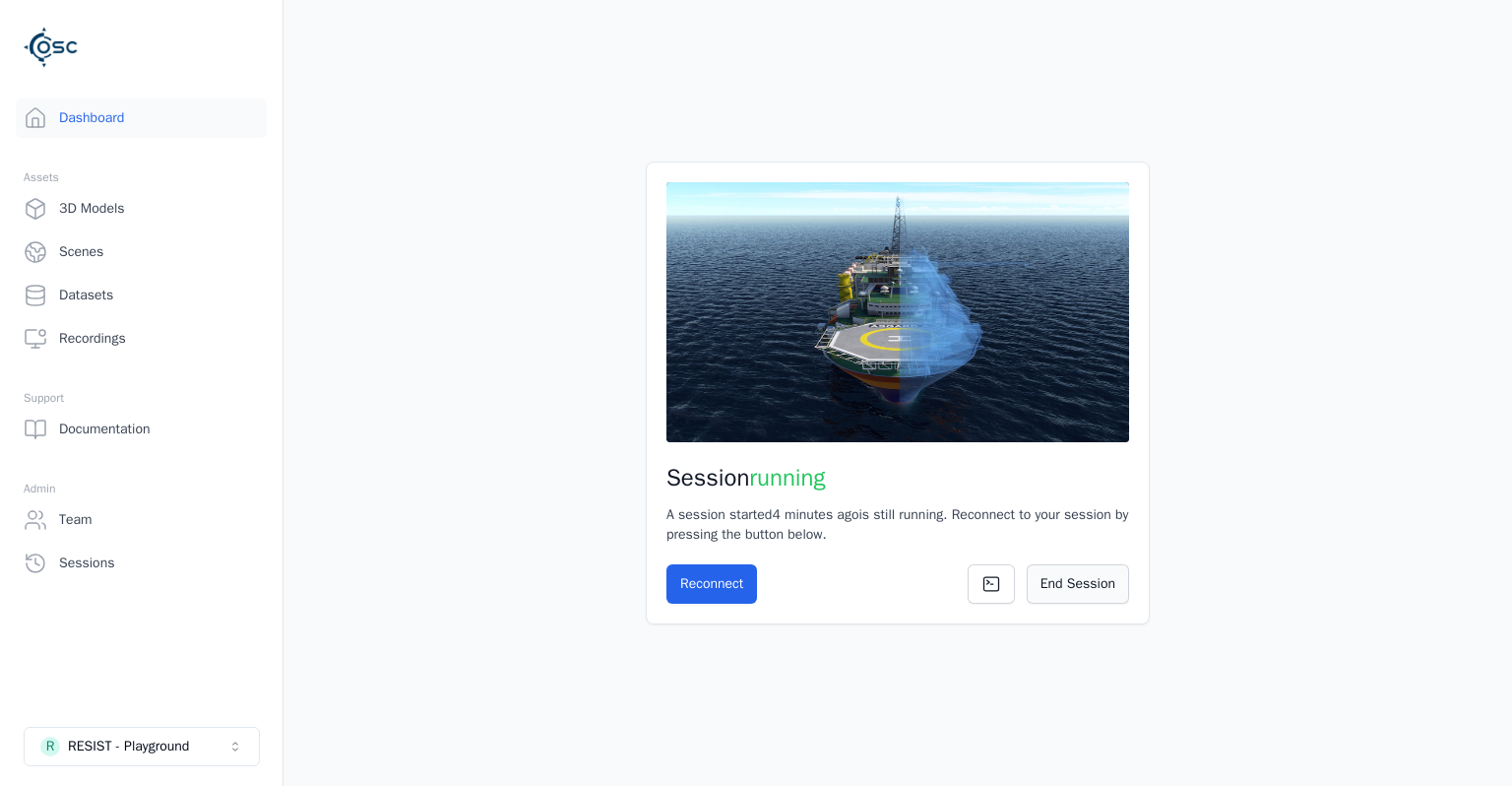 click on "End Session" at bounding box center (1078, 584) 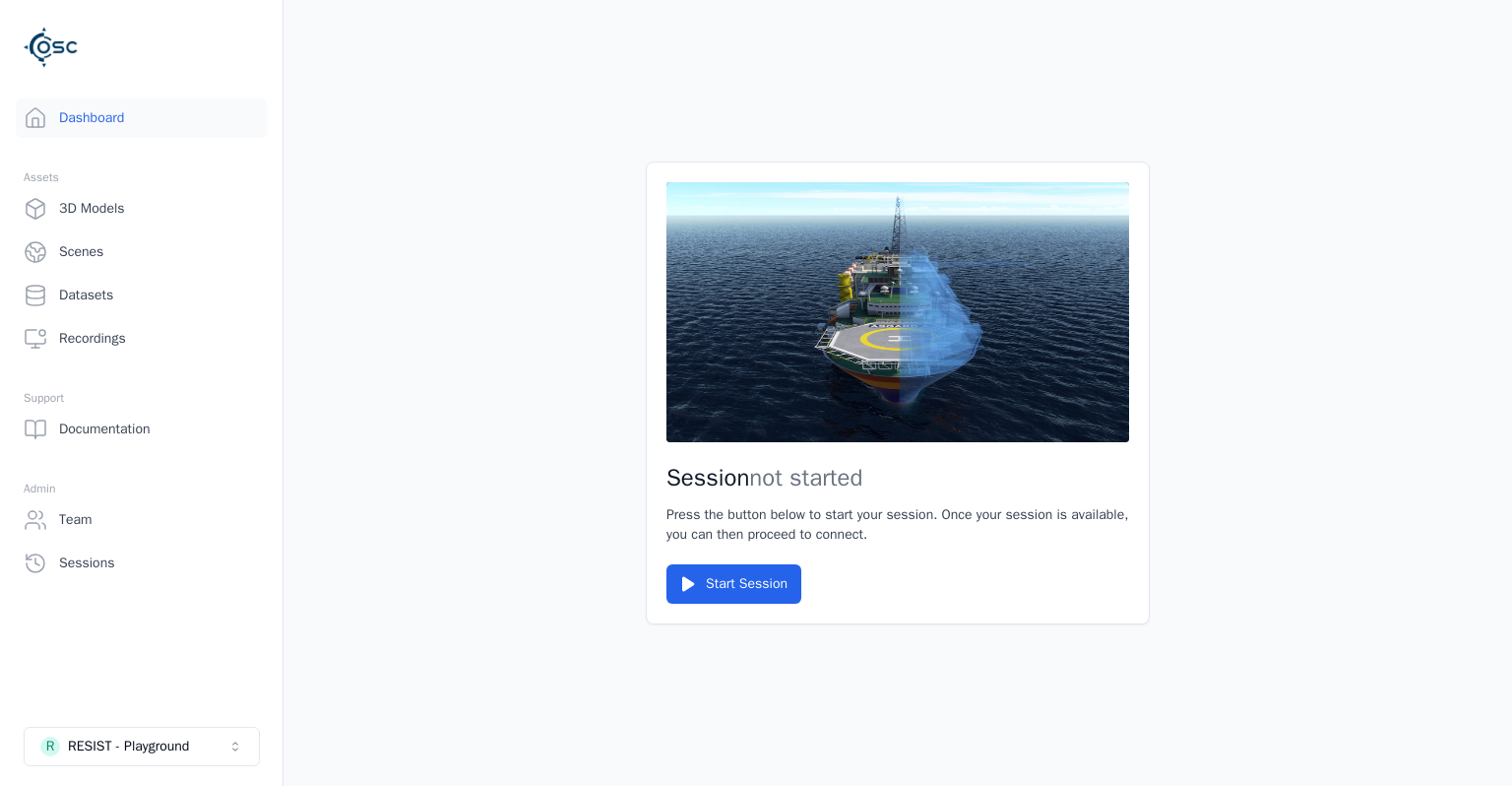 click on "Session  not started Press the button below to start your session. Once your session is available, you can then proceed to connect. Start Session" at bounding box center [898, 393] 